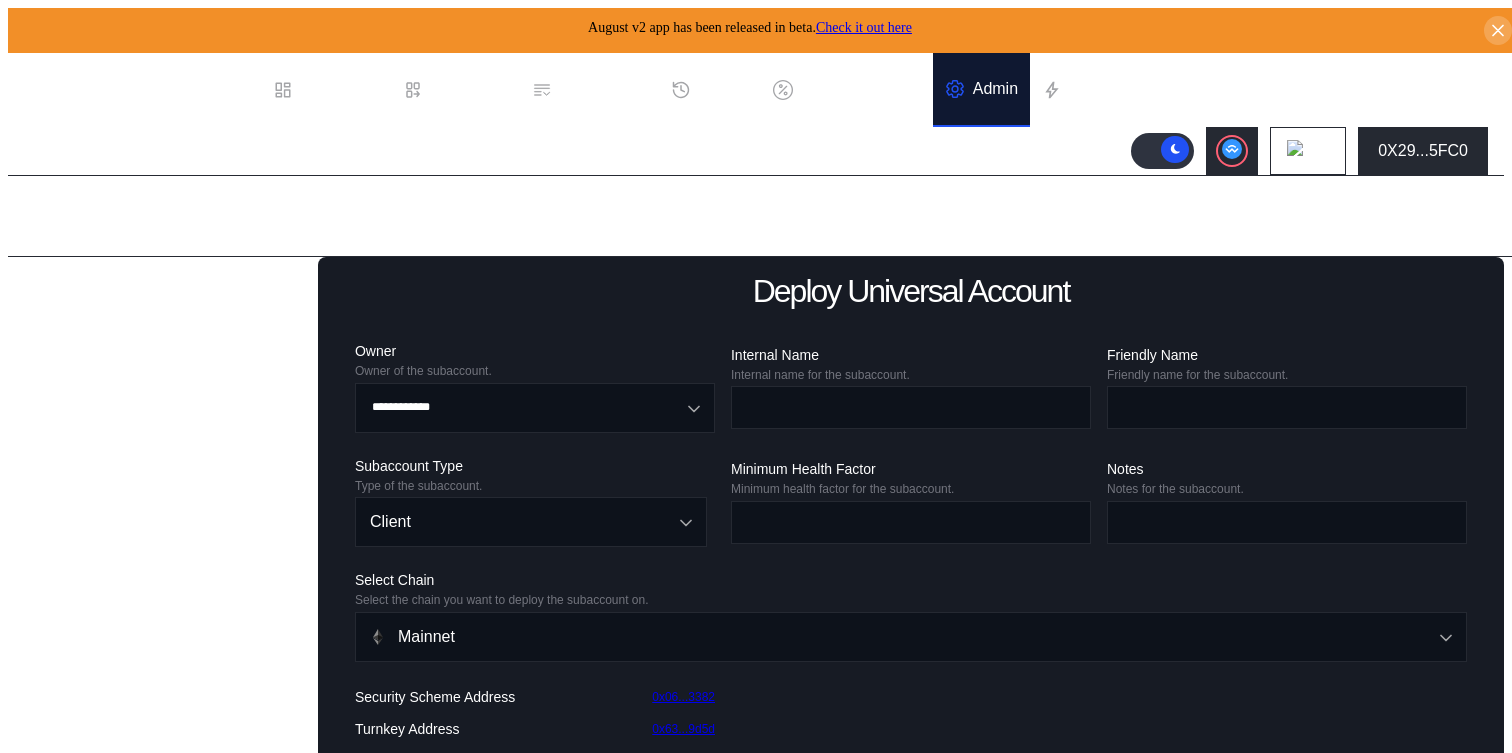 scroll, scrollTop: 0, scrollLeft: 0, axis: both 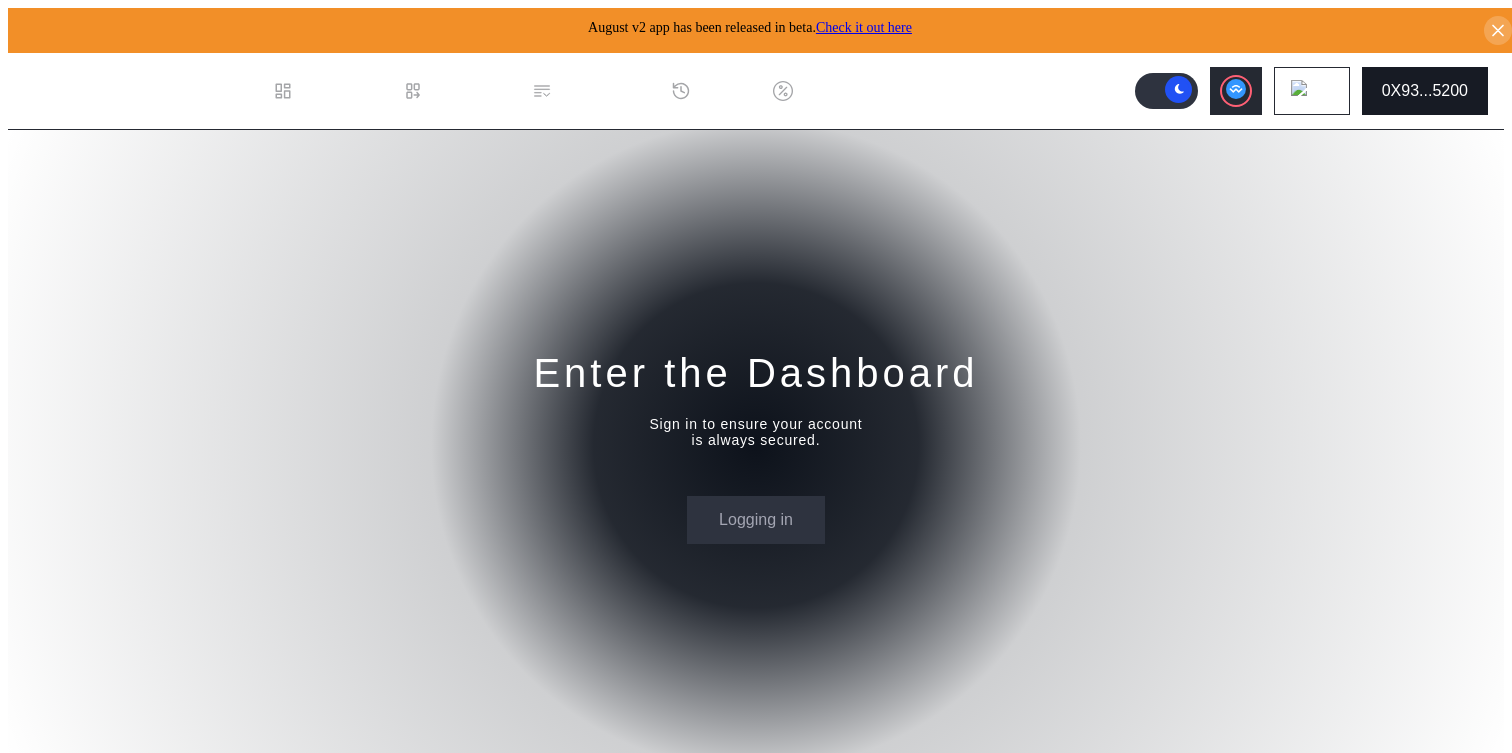 click on "0X93...5200" at bounding box center (1425, 91) 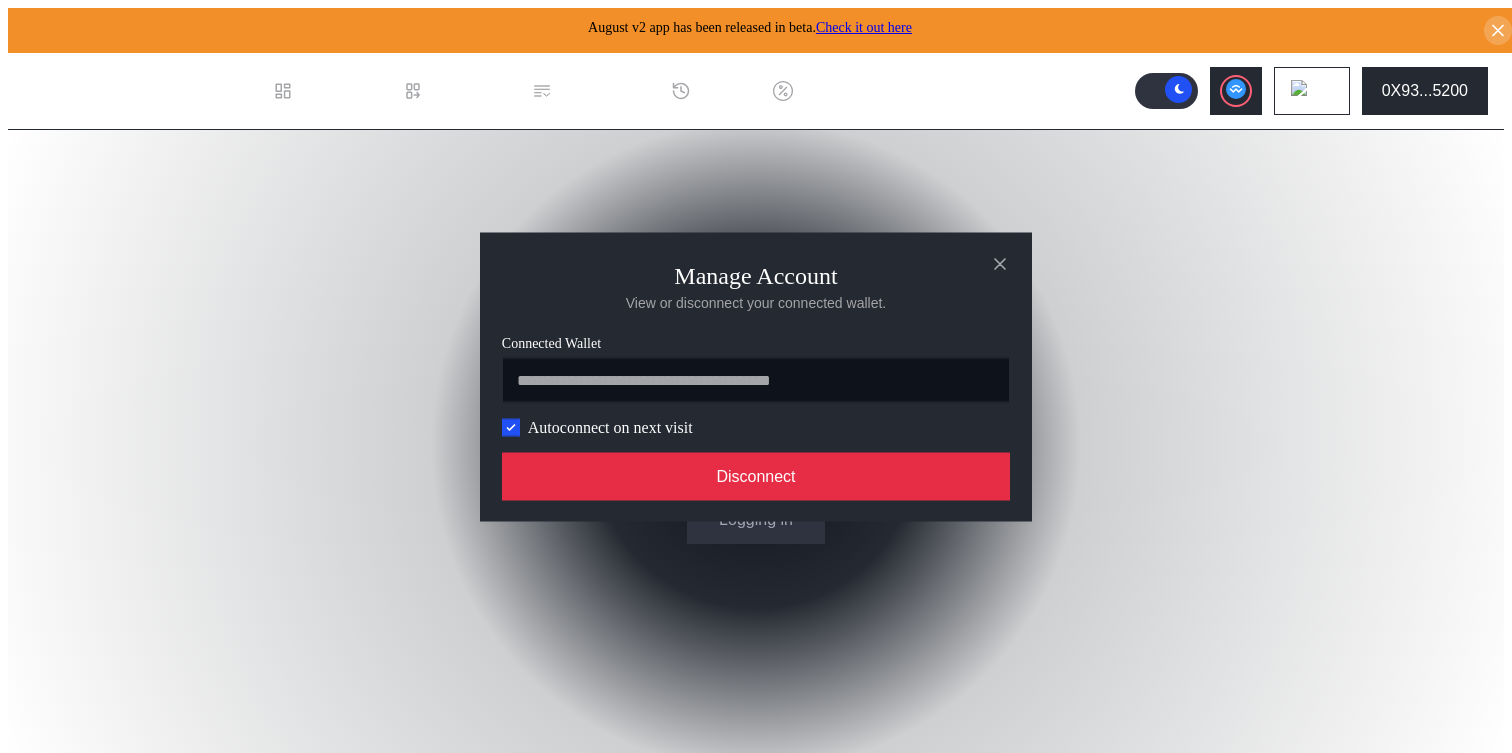 click on "Disconnect" at bounding box center [756, 476] 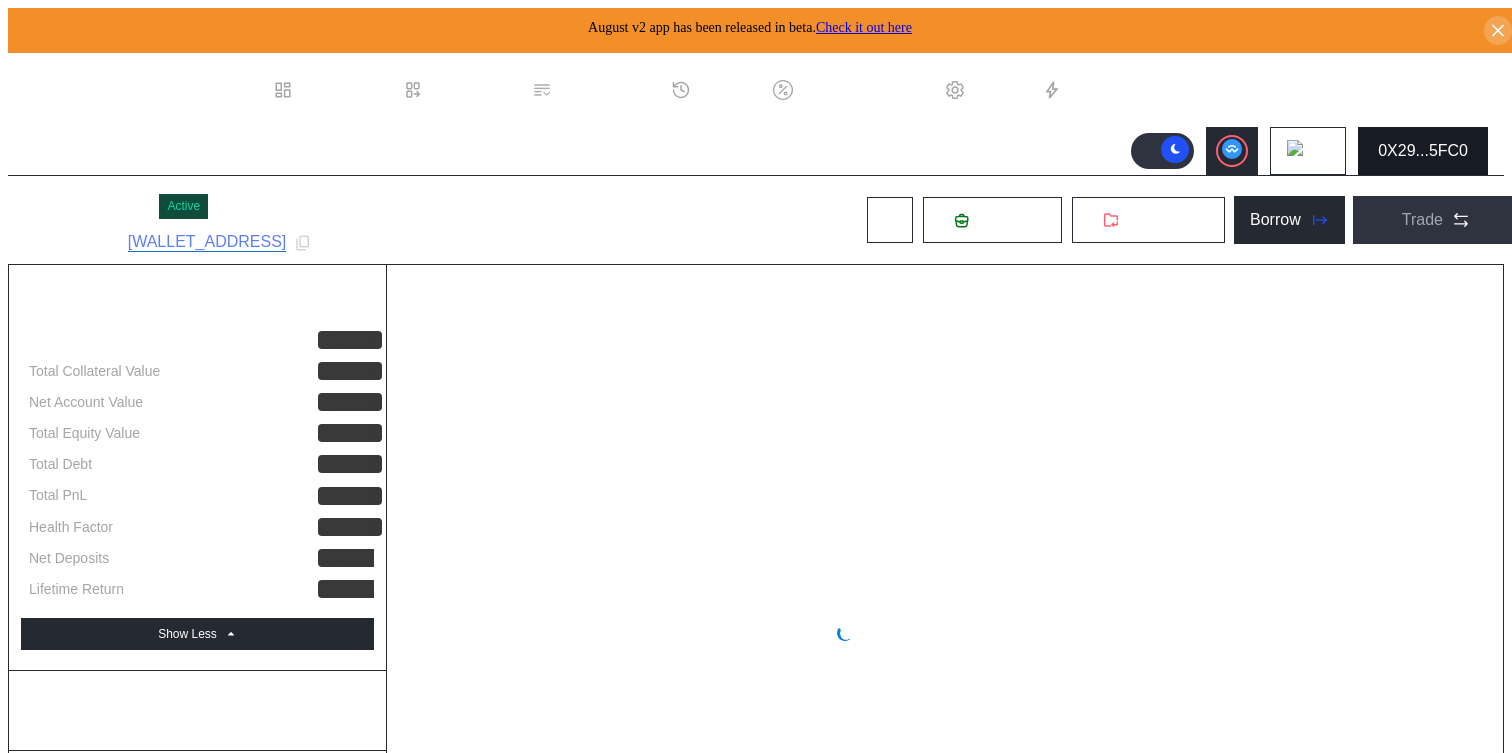 click on "0X29...5FC0" at bounding box center (1423, 151) 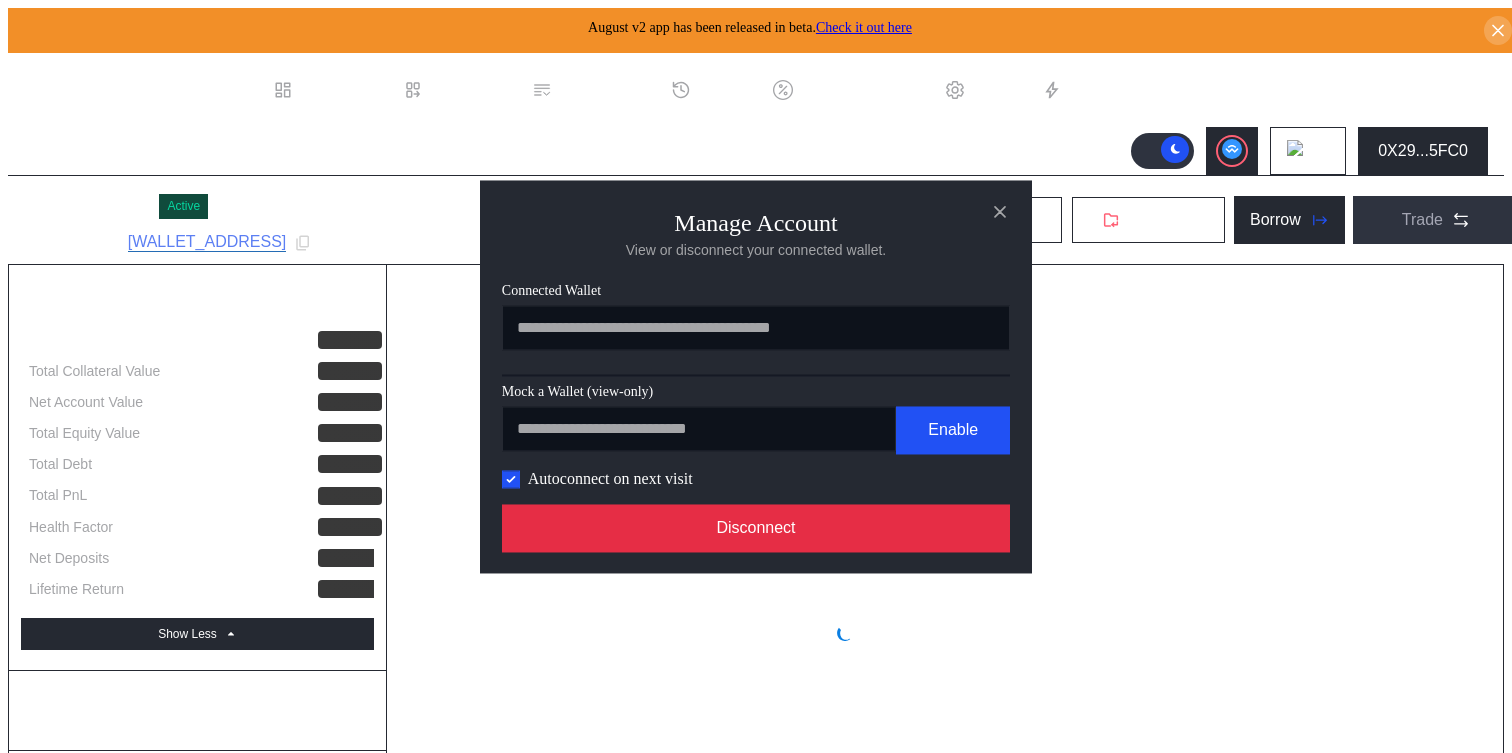 click on "Disconnect" at bounding box center [756, 528] 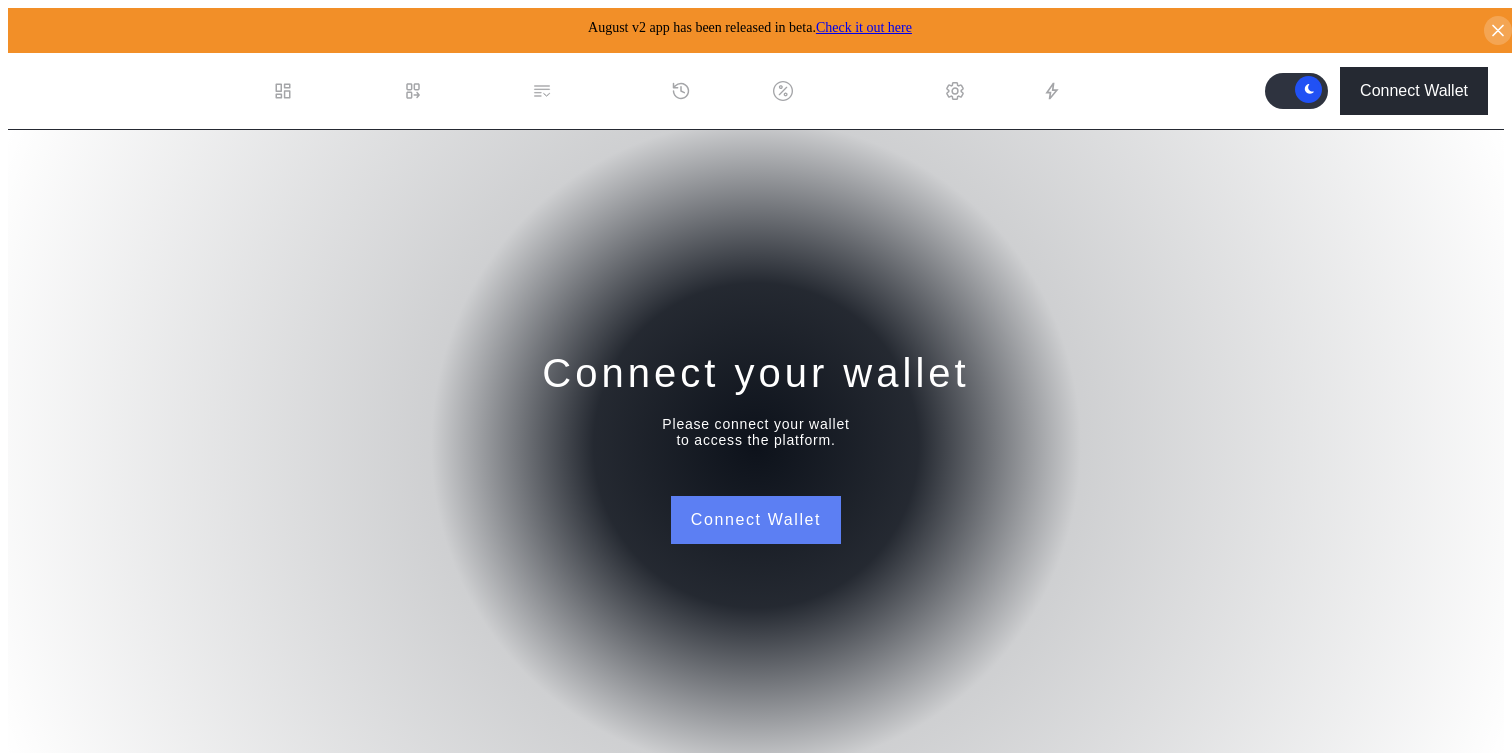 click on "Connect Wallet" at bounding box center (756, 520) 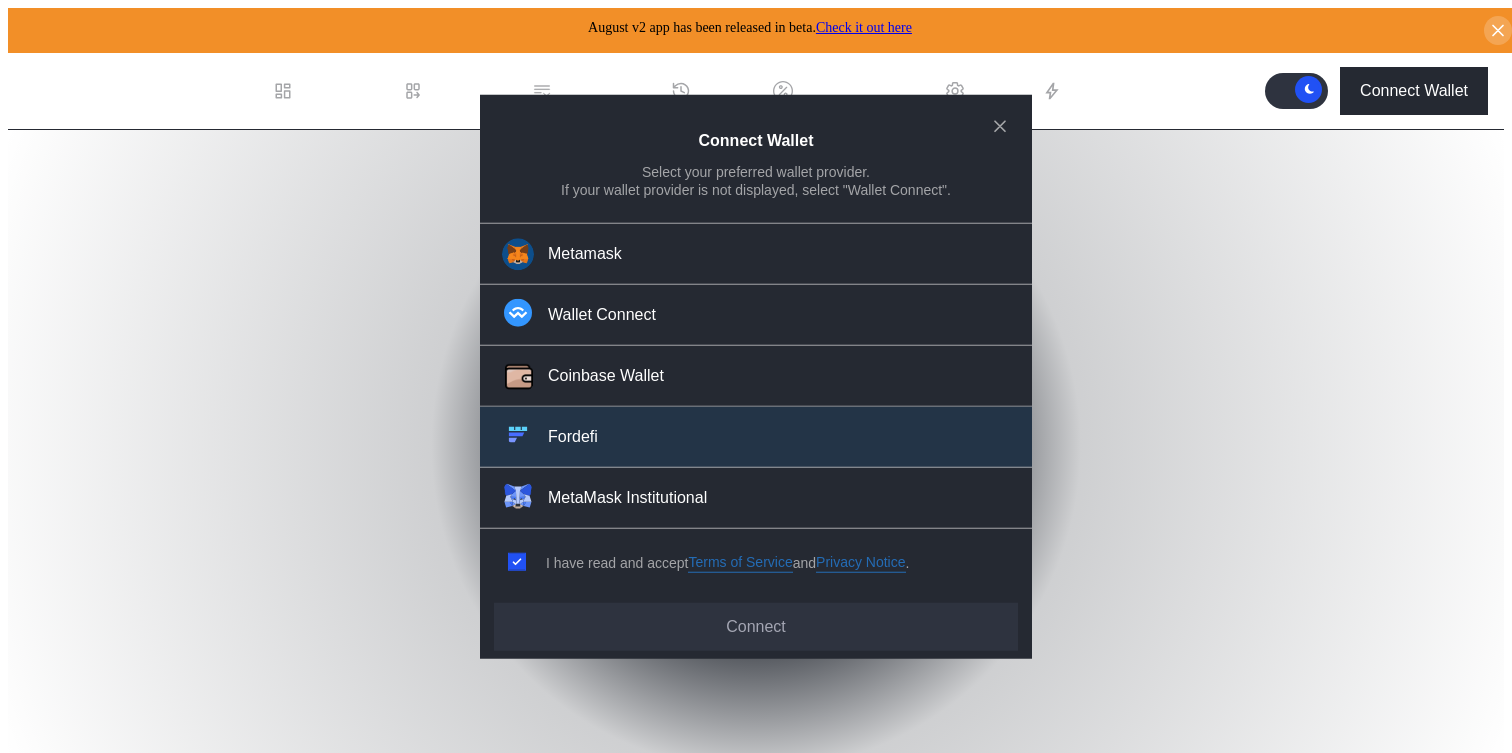 click on "Fordefi" at bounding box center [756, 437] 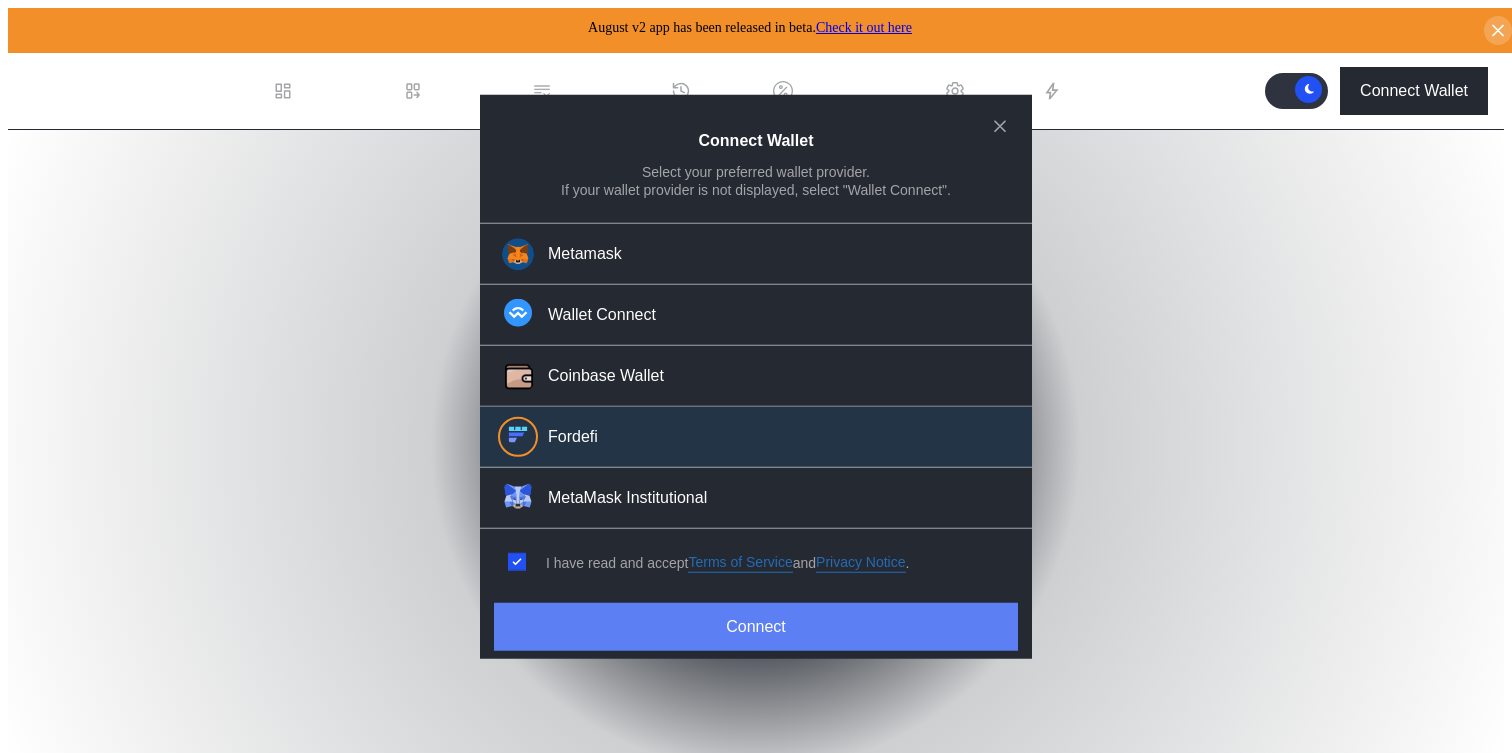click on "Connect" at bounding box center (756, 627) 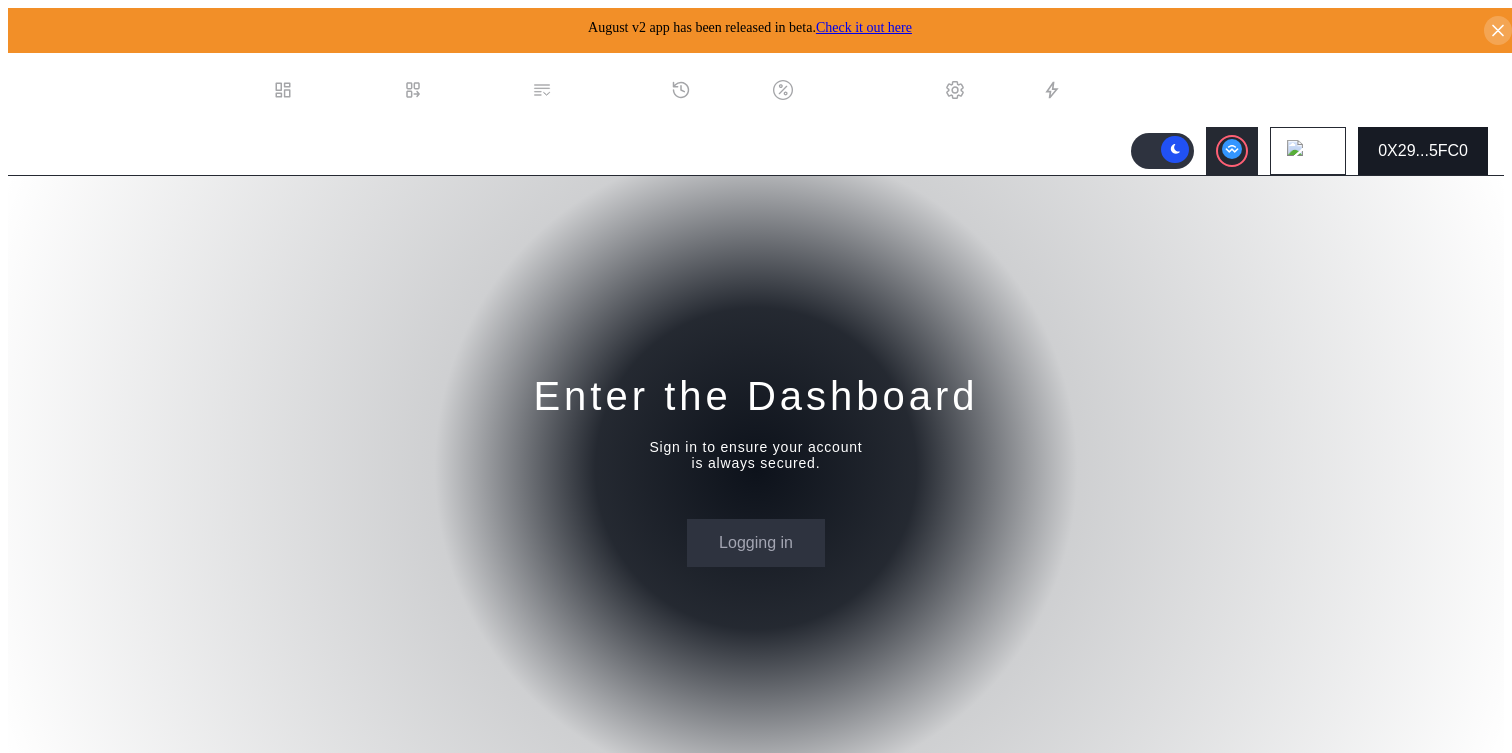 click on "0X29...5FC0" at bounding box center (1423, 151) 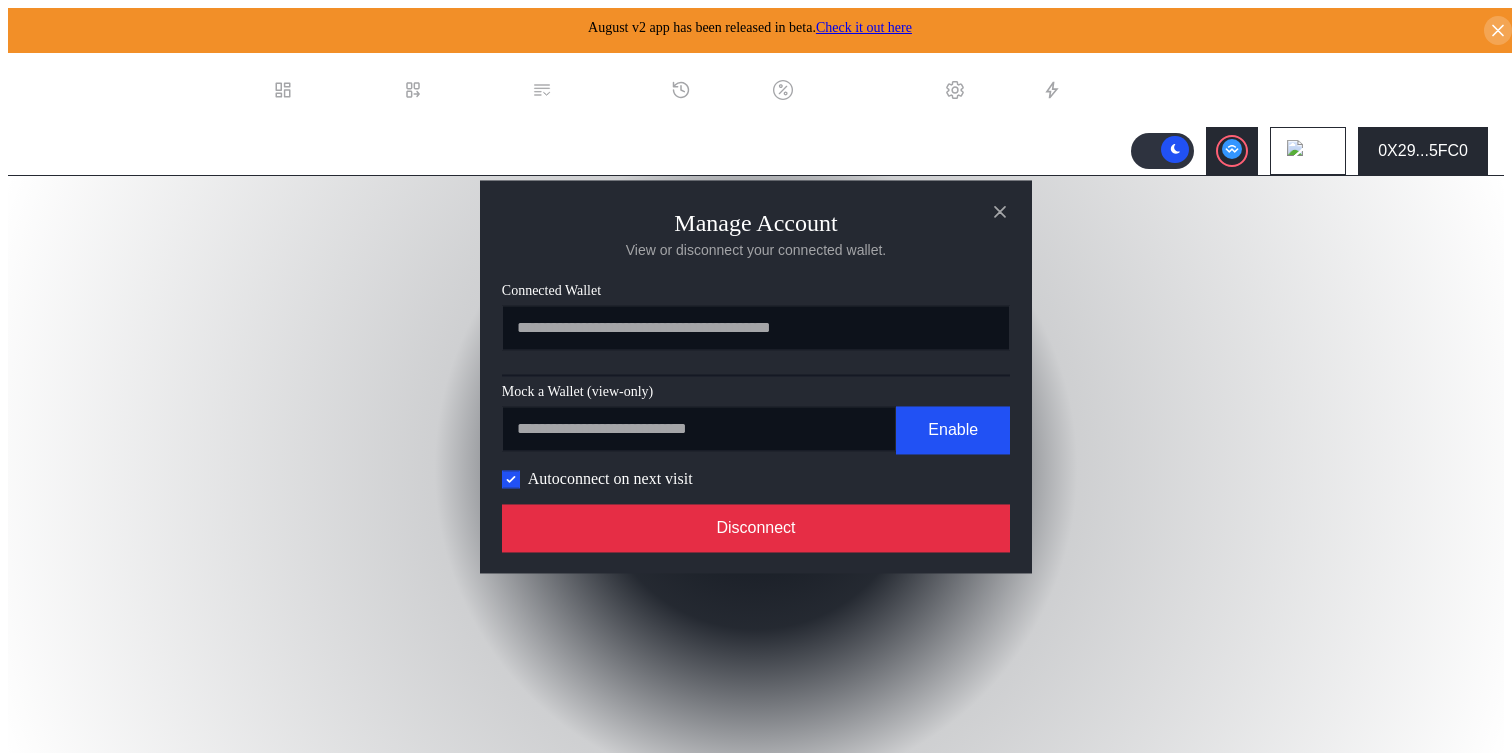 click on "Disconnect" at bounding box center [756, 528] 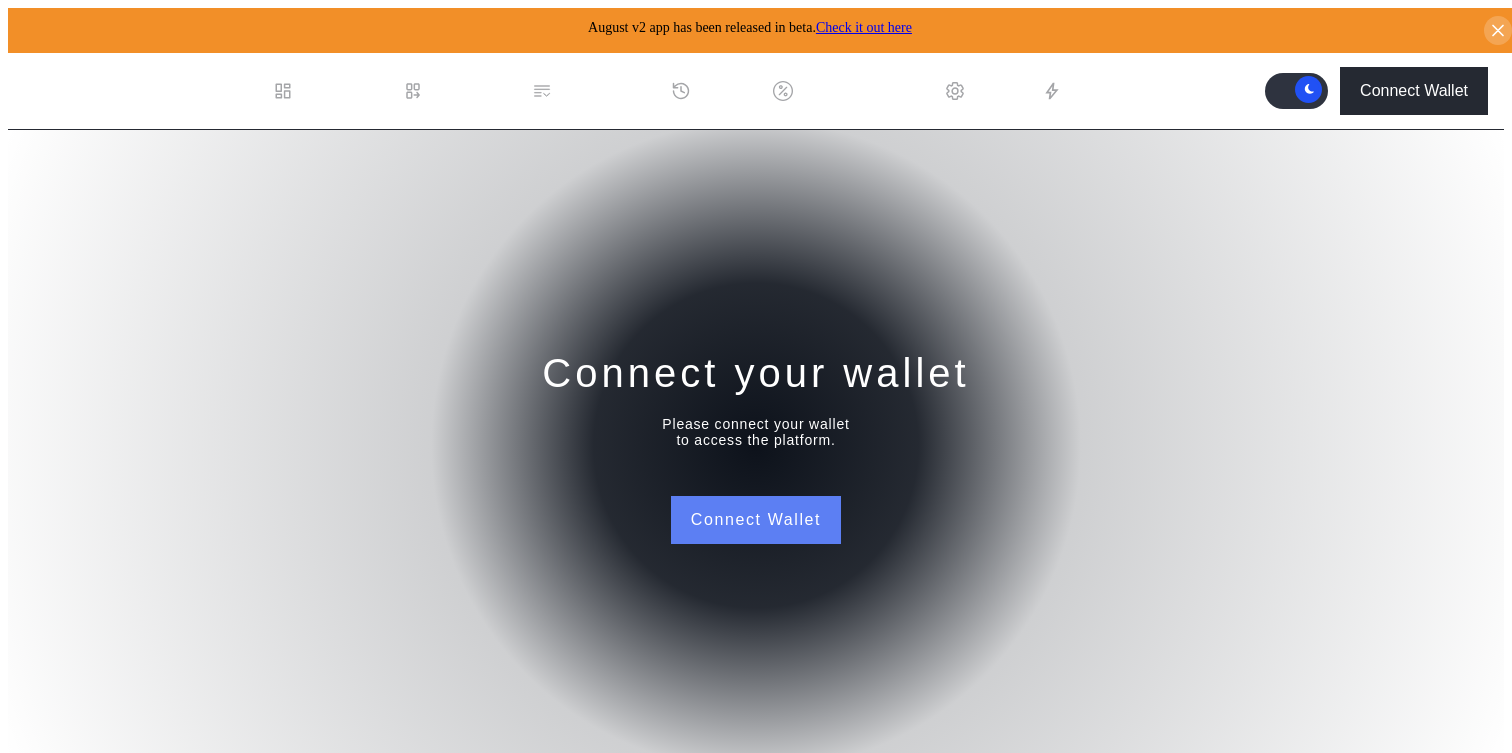 click on "Connect Wallet" at bounding box center (756, 520) 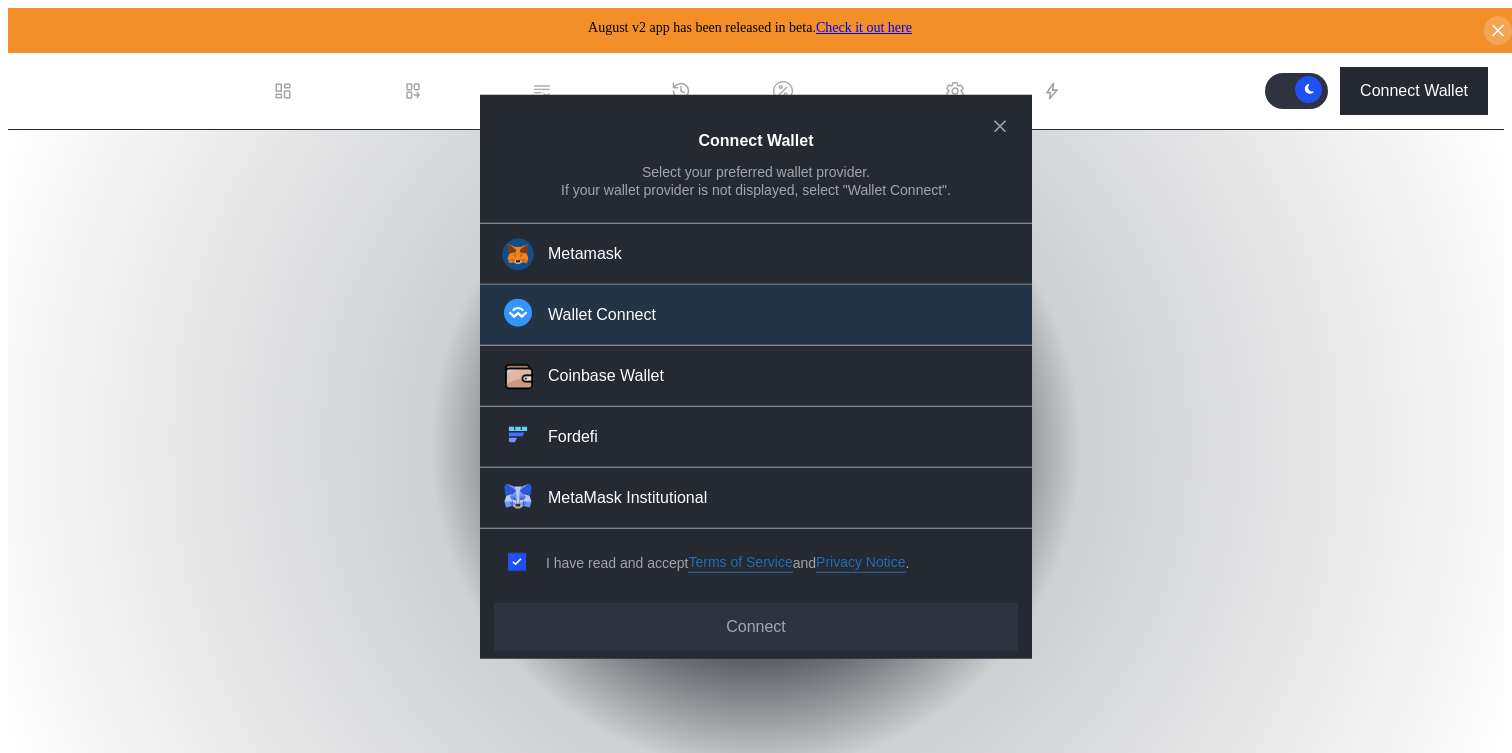 click on "Wallet Connect" at bounding box center [602, 315] 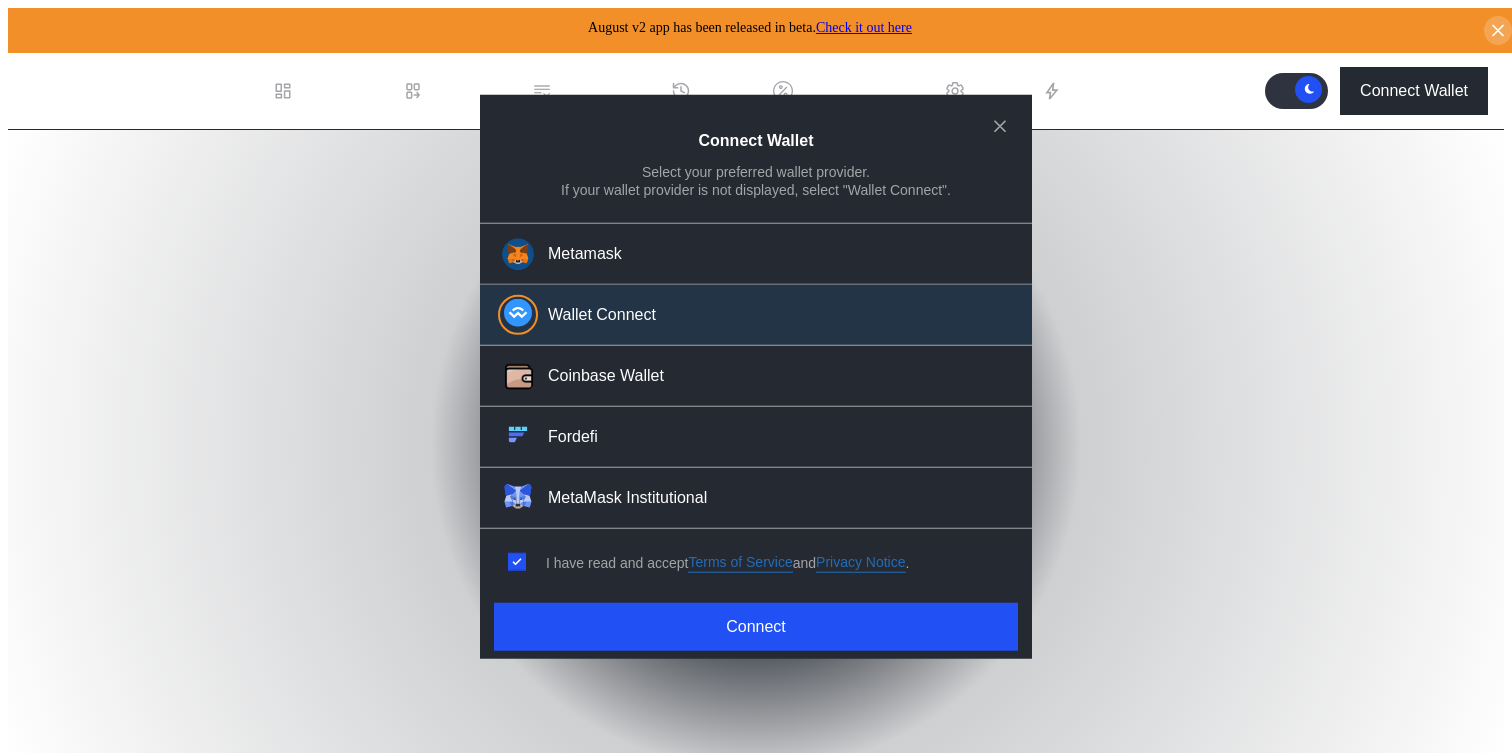 click on "Connect Wallet Select your preferred wallet provider. If your wallet provider is not displayed, select "Wallet Connect". Metamask Wallet Connect Coinbase Wallet Fordefi MetaMask Institutional I have read and accept  Terms of Service  and  Privacy Notice . Connect" at bounding box center [756, 376] 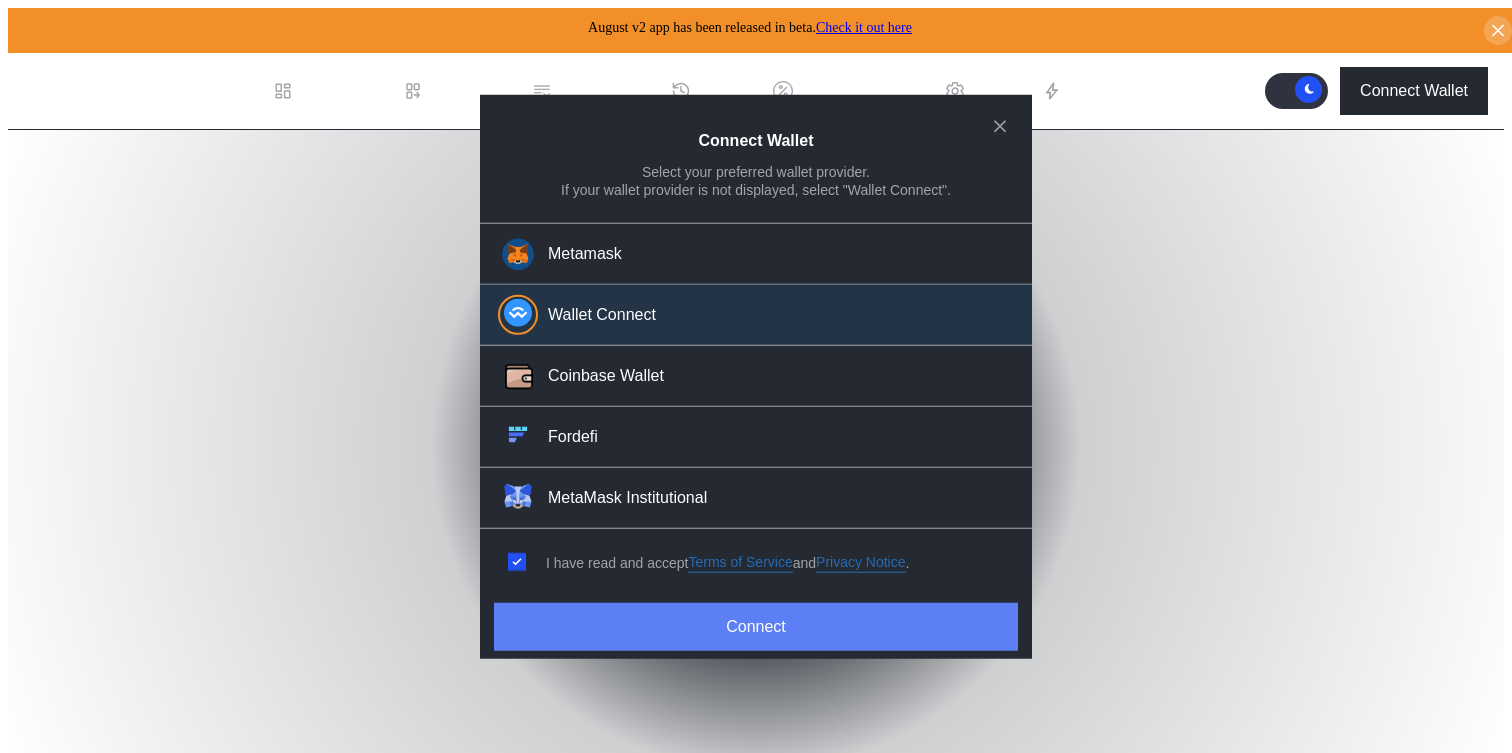 click on "Connect" at bounding box center [756, 627] 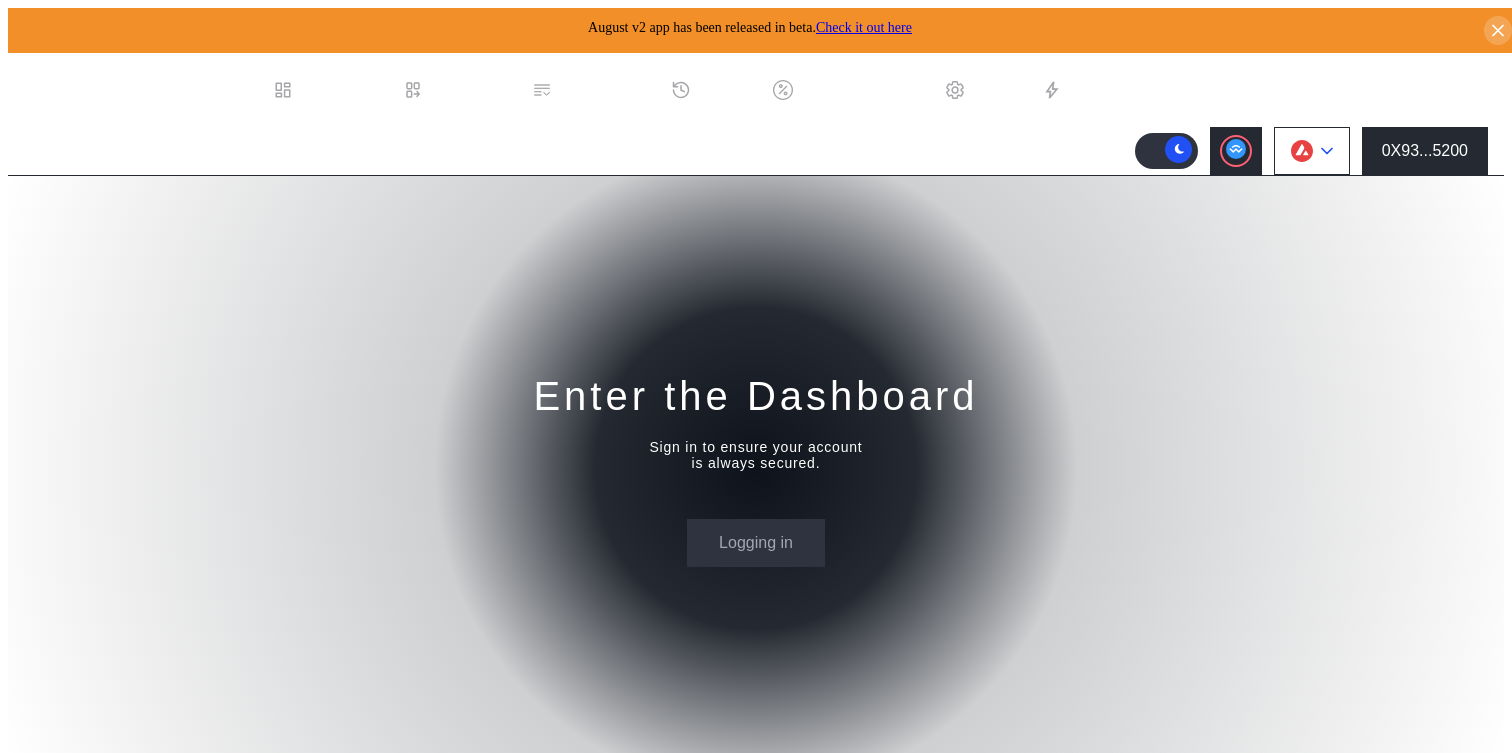 click at bounding box center [1302, 151] 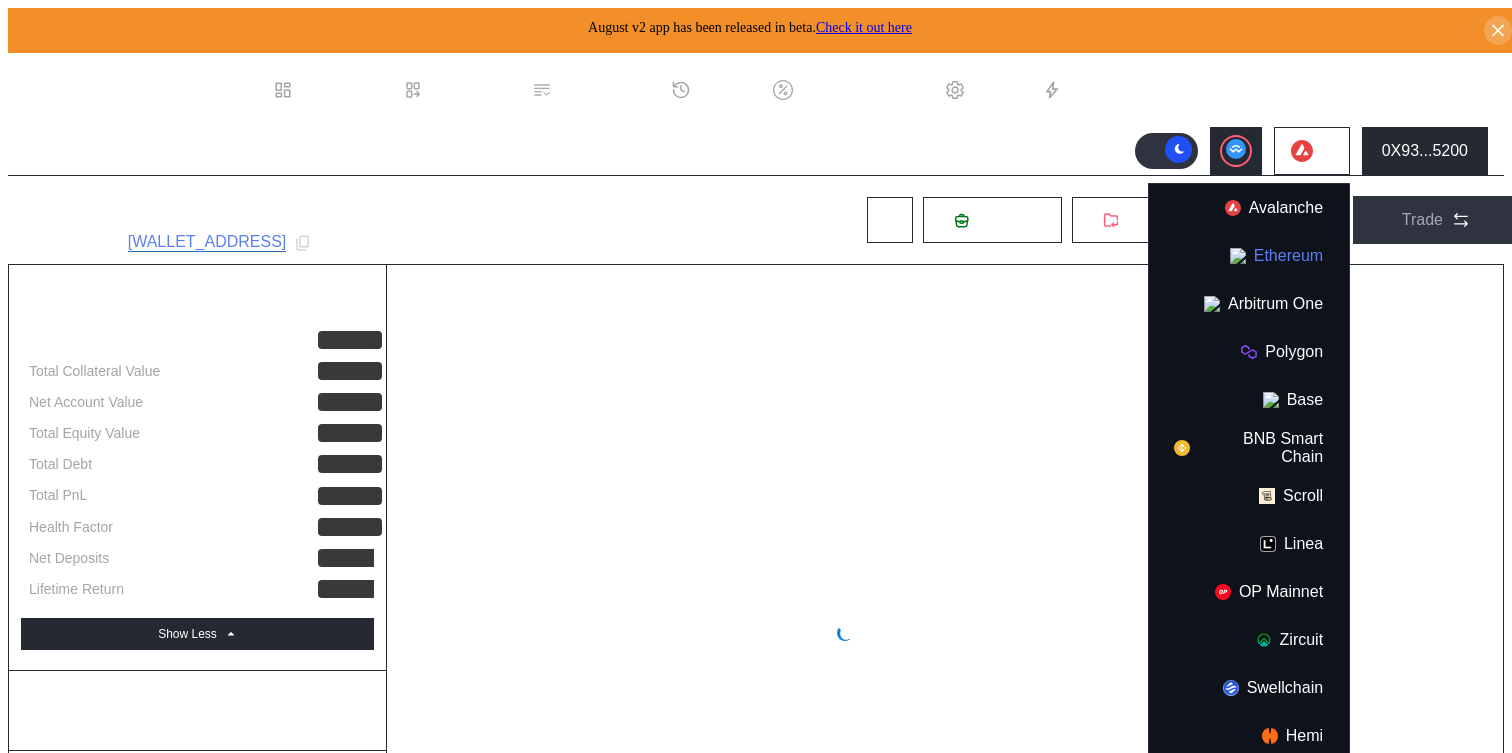 click on "Ethereum" at bounding box center (1249, 256) 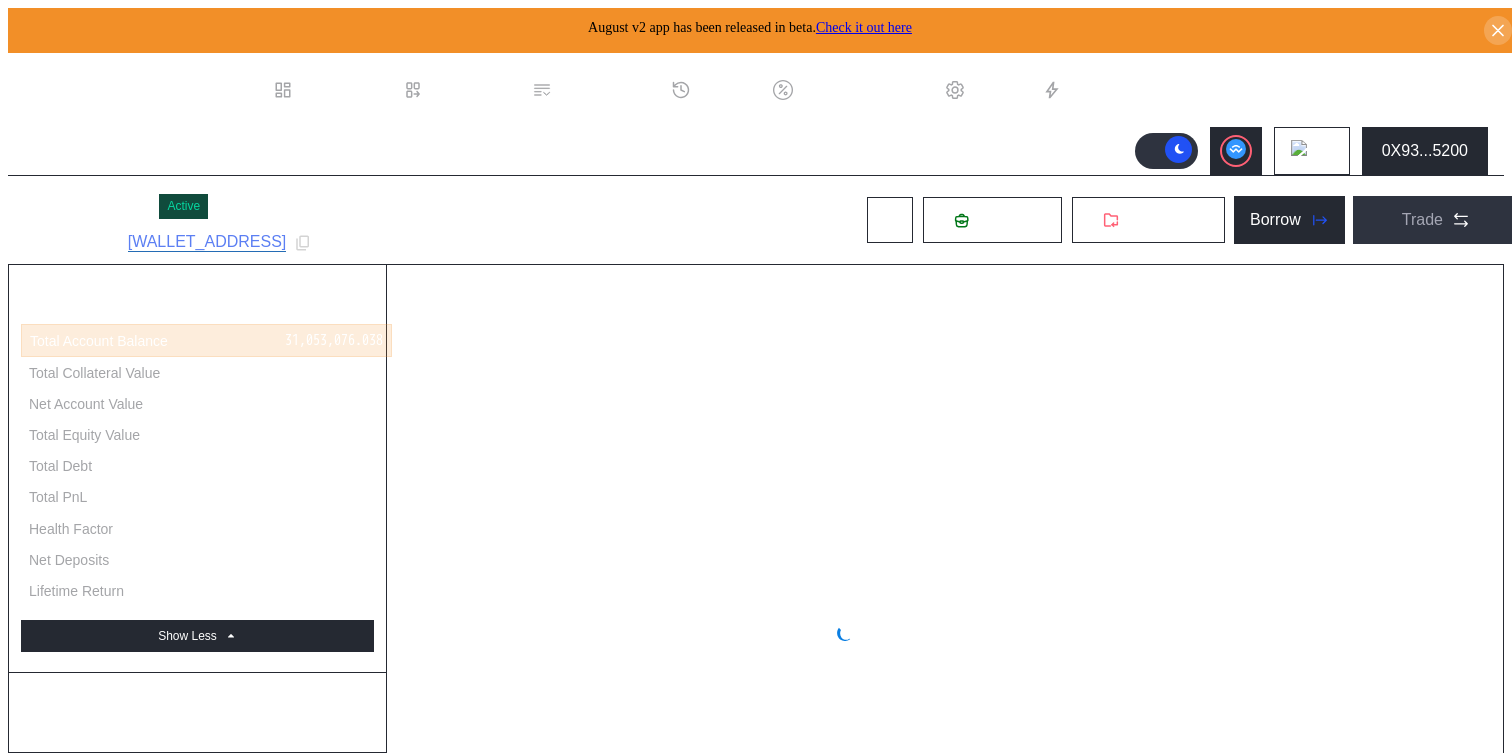 select on "*" 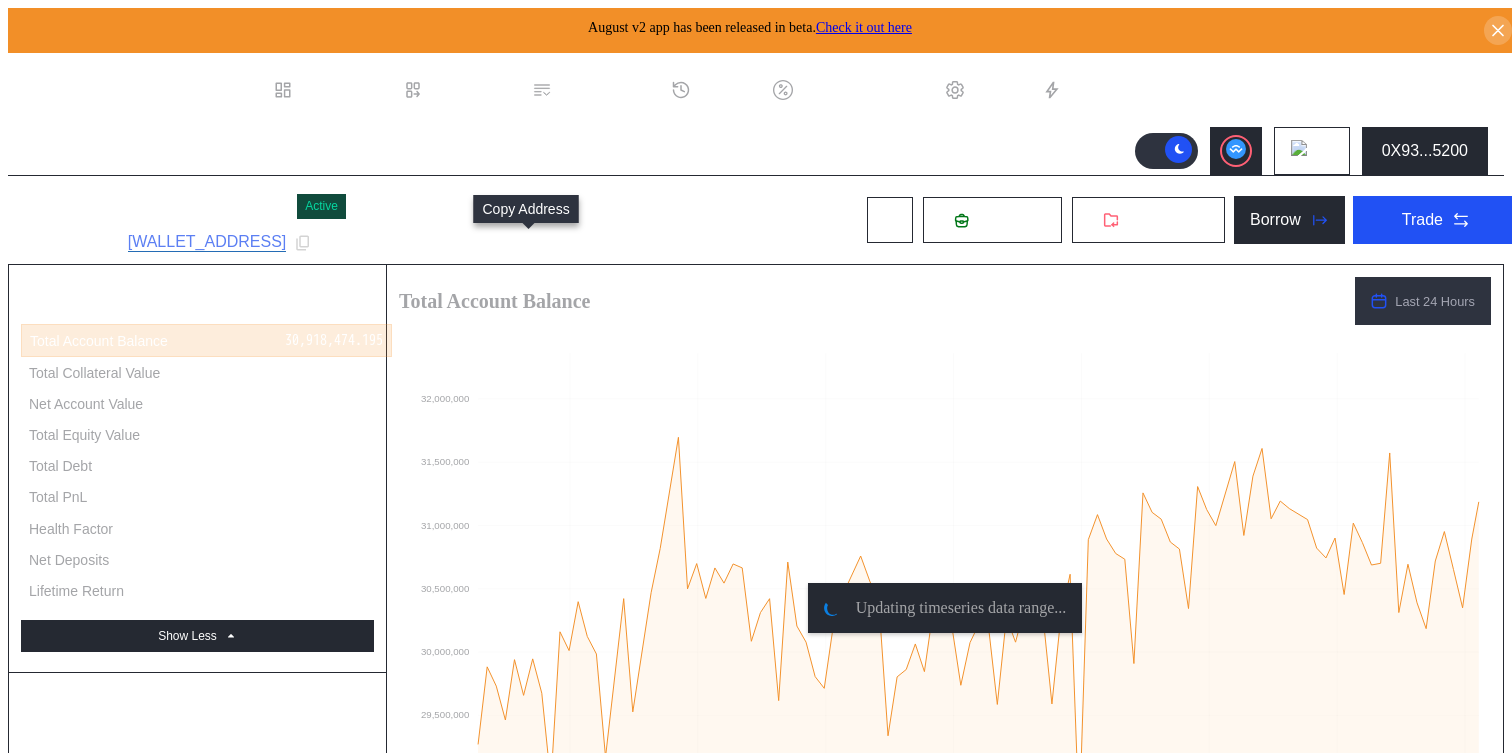 click 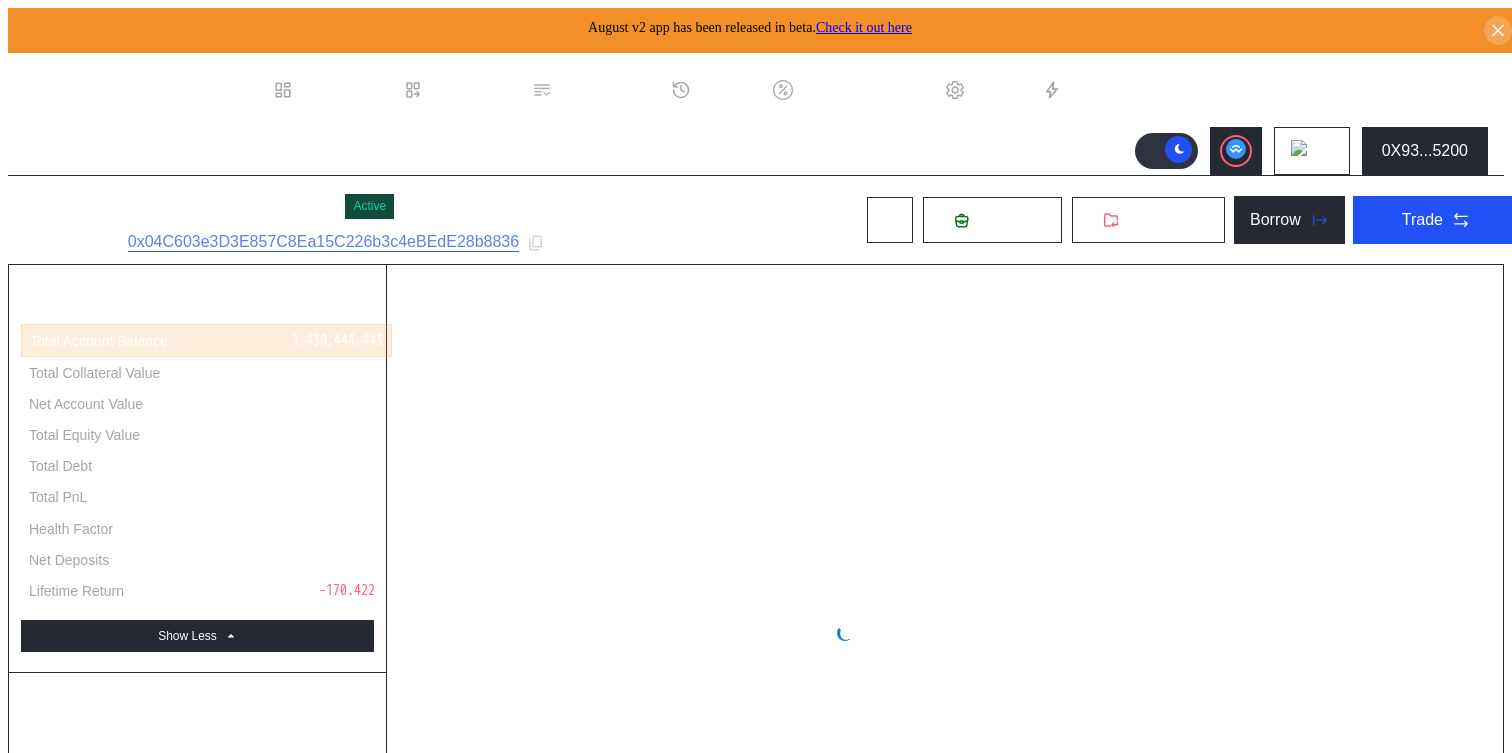 select on "*" 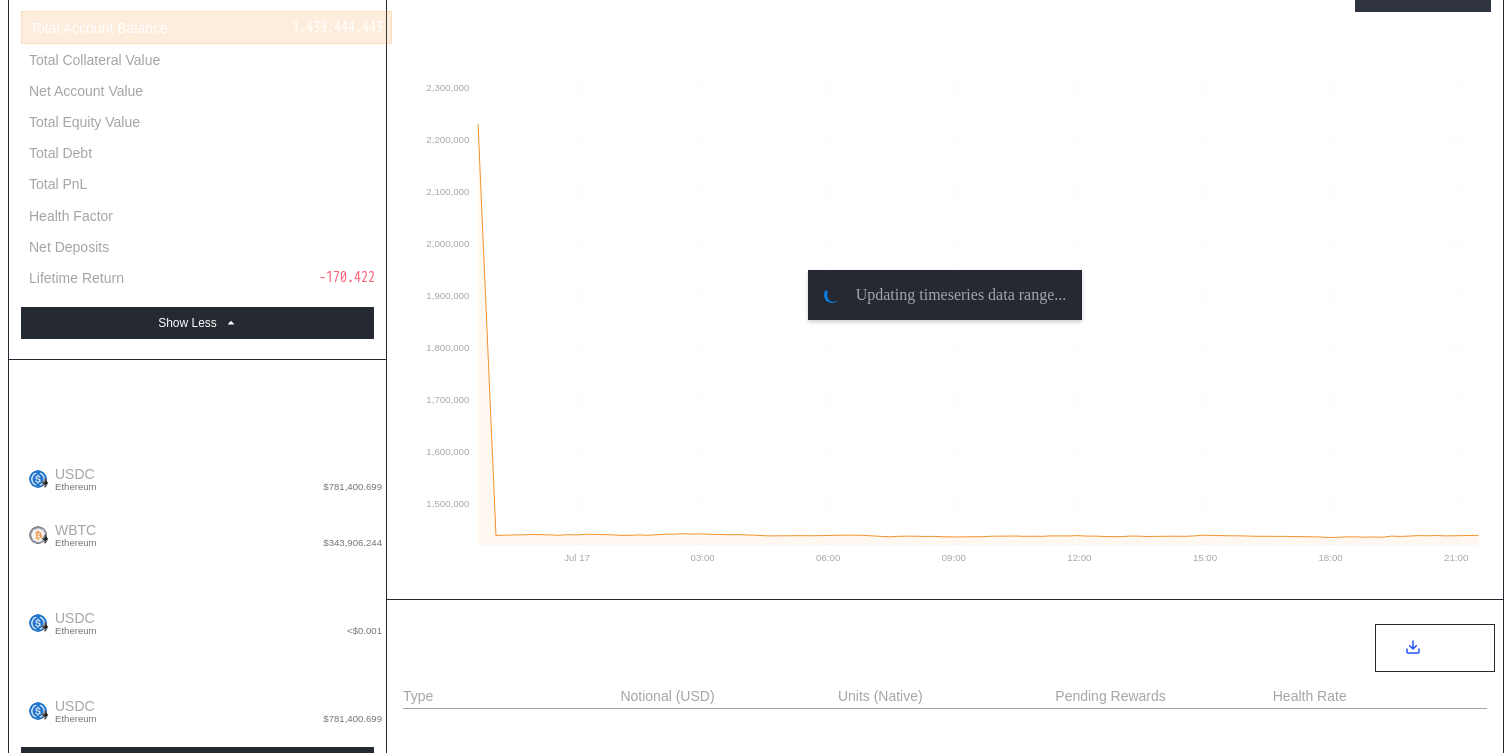 scroll, scrollTop: 0, scrollLeft: 0, axis: both 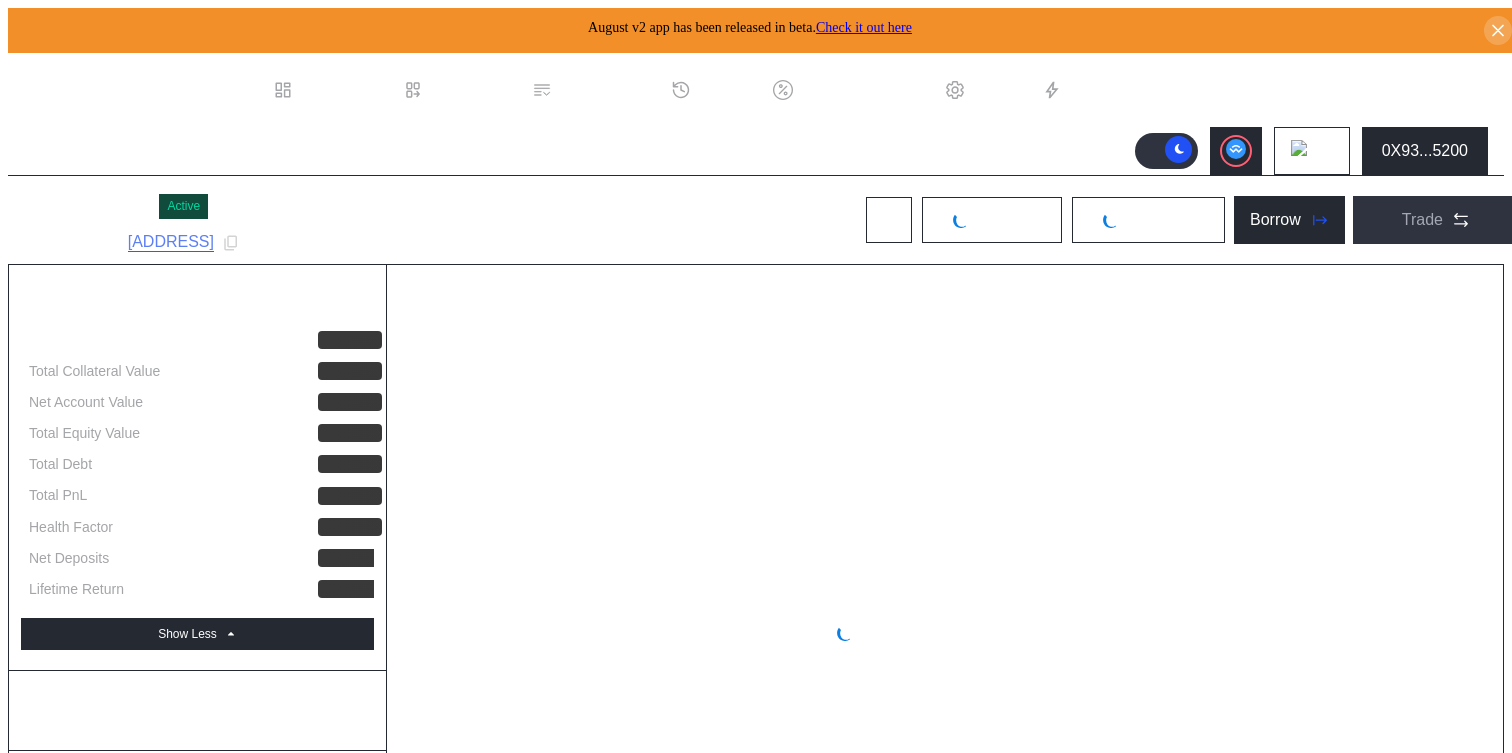 select on "*" 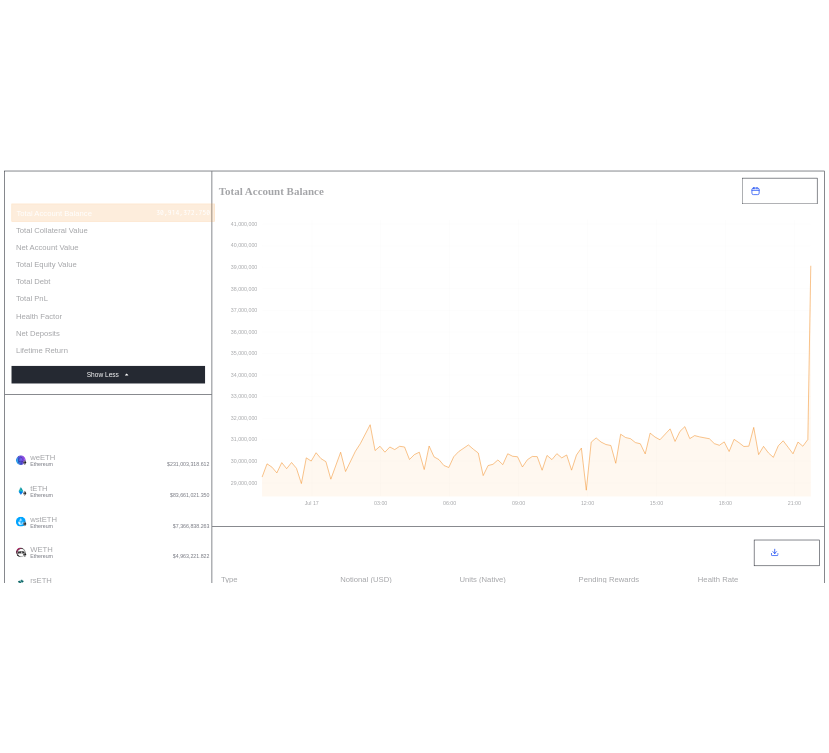 scroll, scrollTop: 0, scrollLeft: 0, axis: both 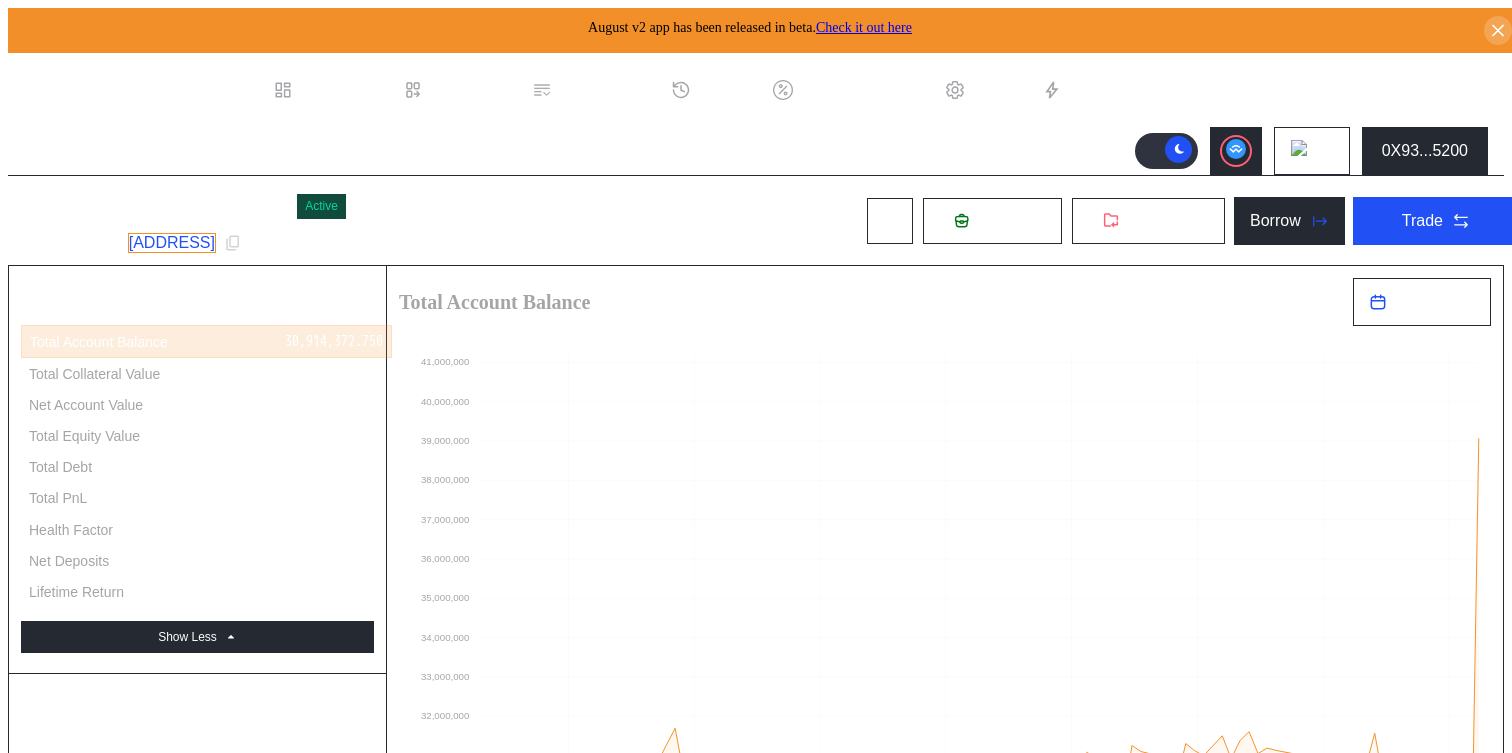 click on "0xbCAF70Ef342378755E82c9F374225604f04a36E3" at bounding box center [172, 243] 